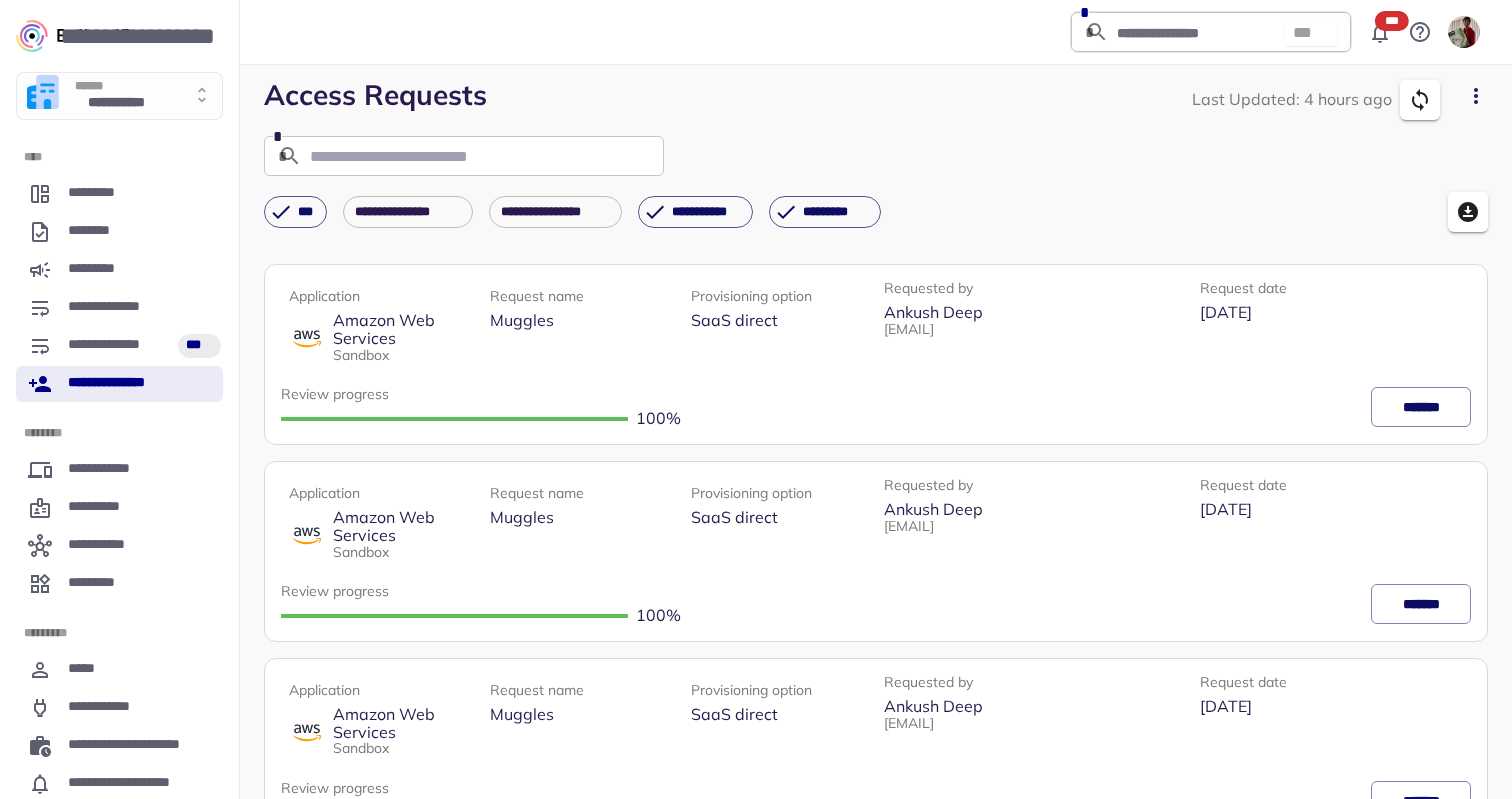 scroll, scrollTop: 0, scrollLeft: 0, axis: both 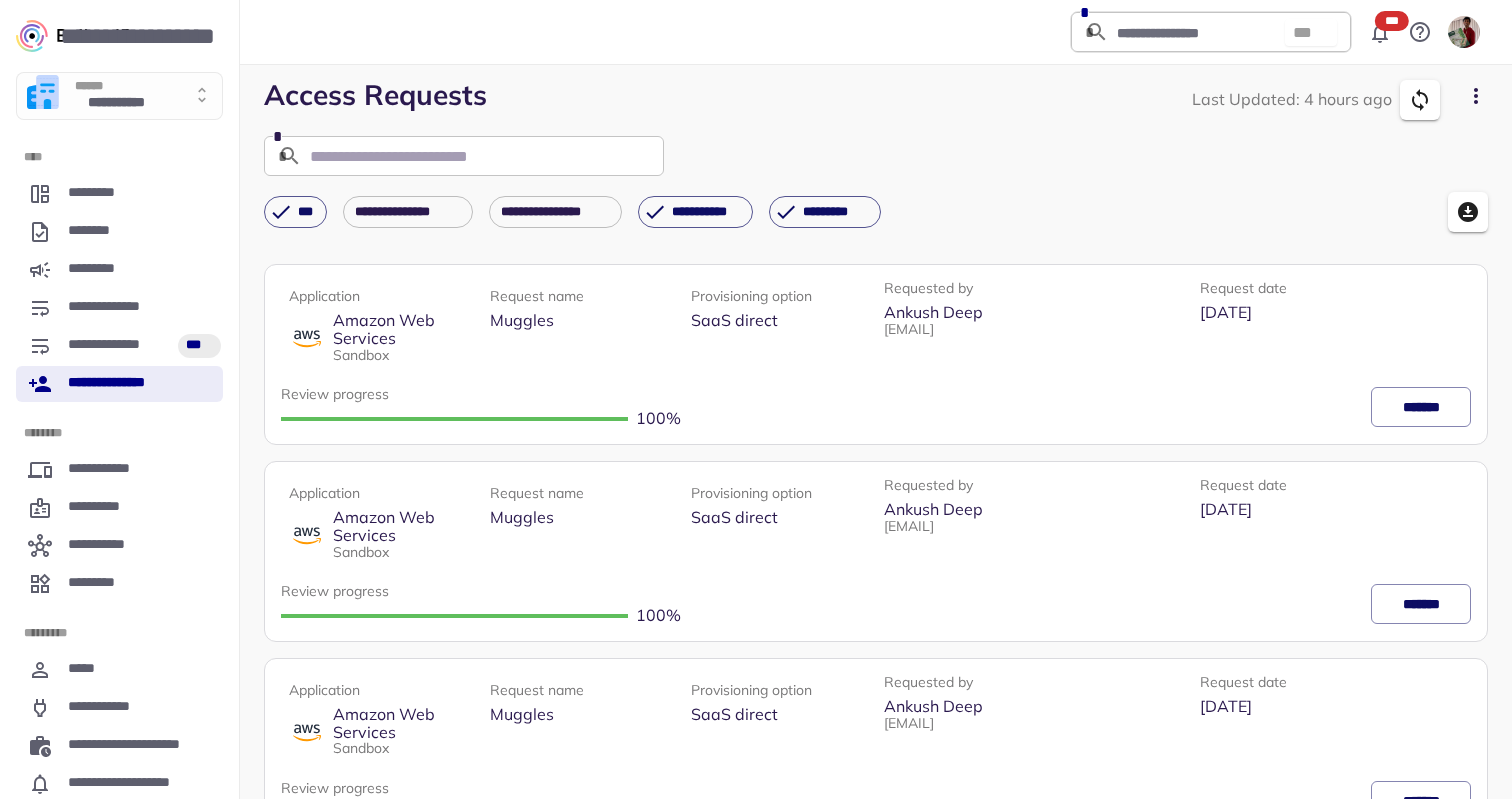 click on "**********" at bounding box center (119, 384) 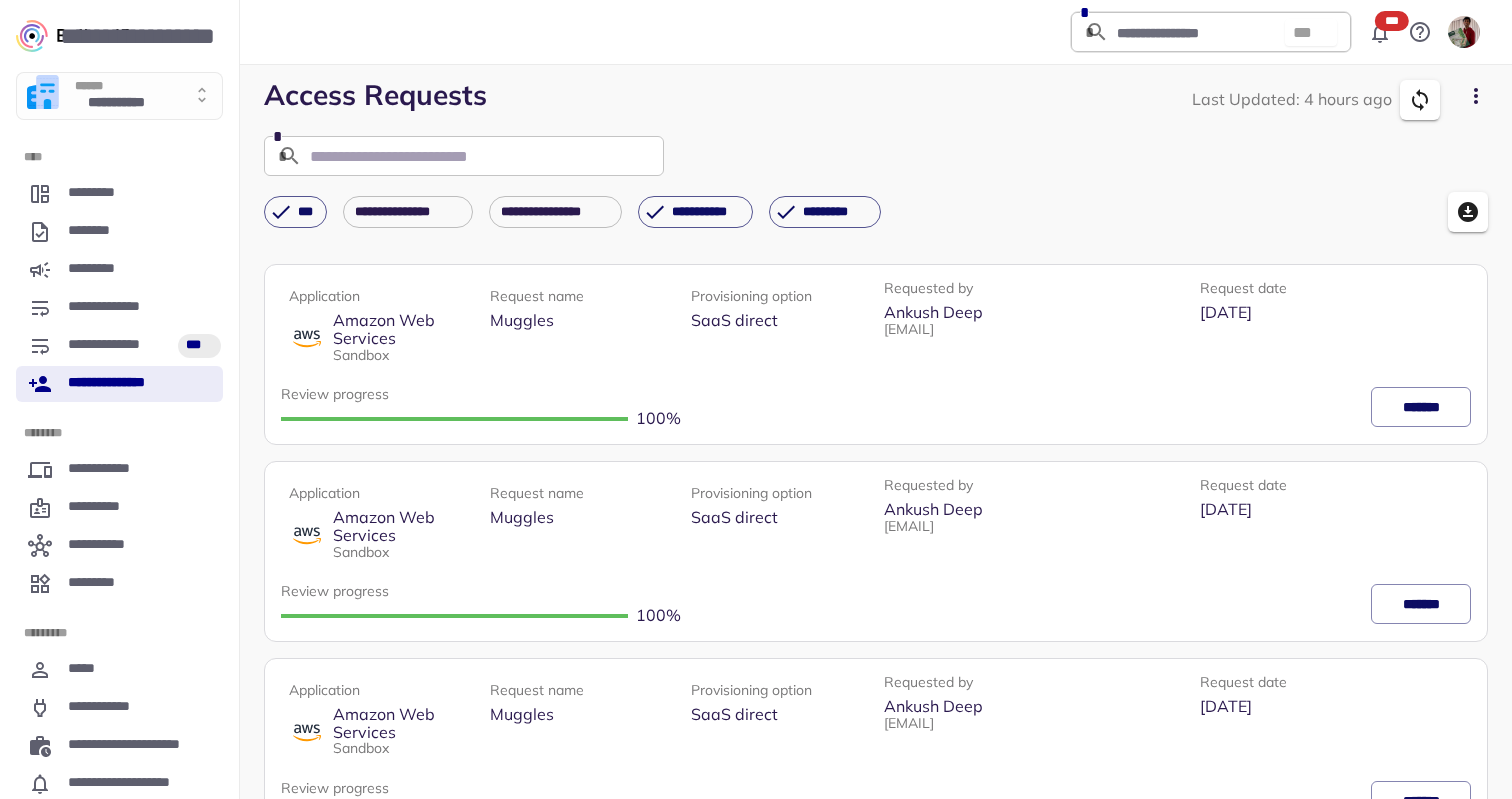 click on "**********" at bounding box center (119, 96) 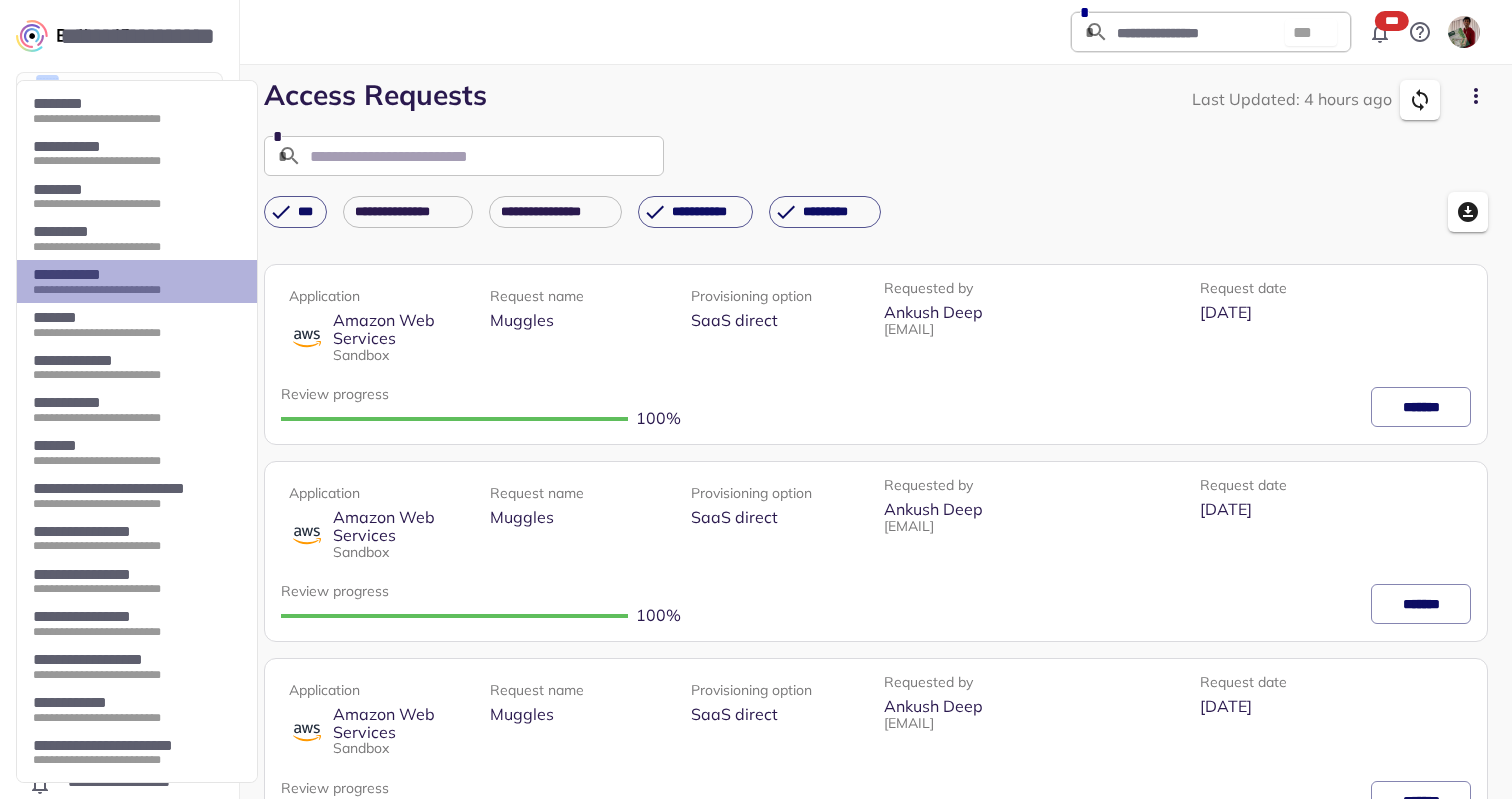 click on "**********" at bounding box center (131, 290) 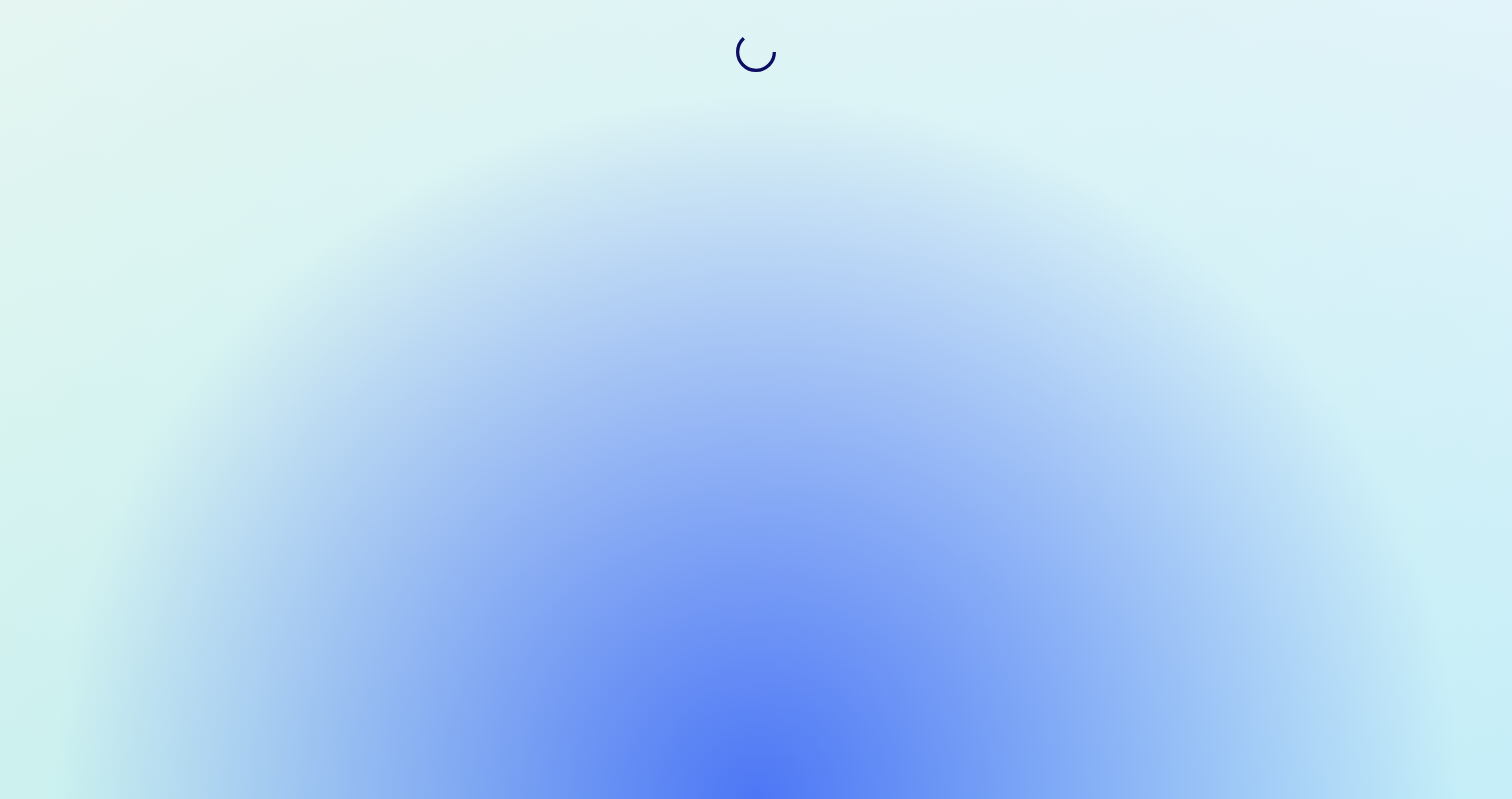 scroll, scrollTop: 0, scrollLeft: 0, axis: both 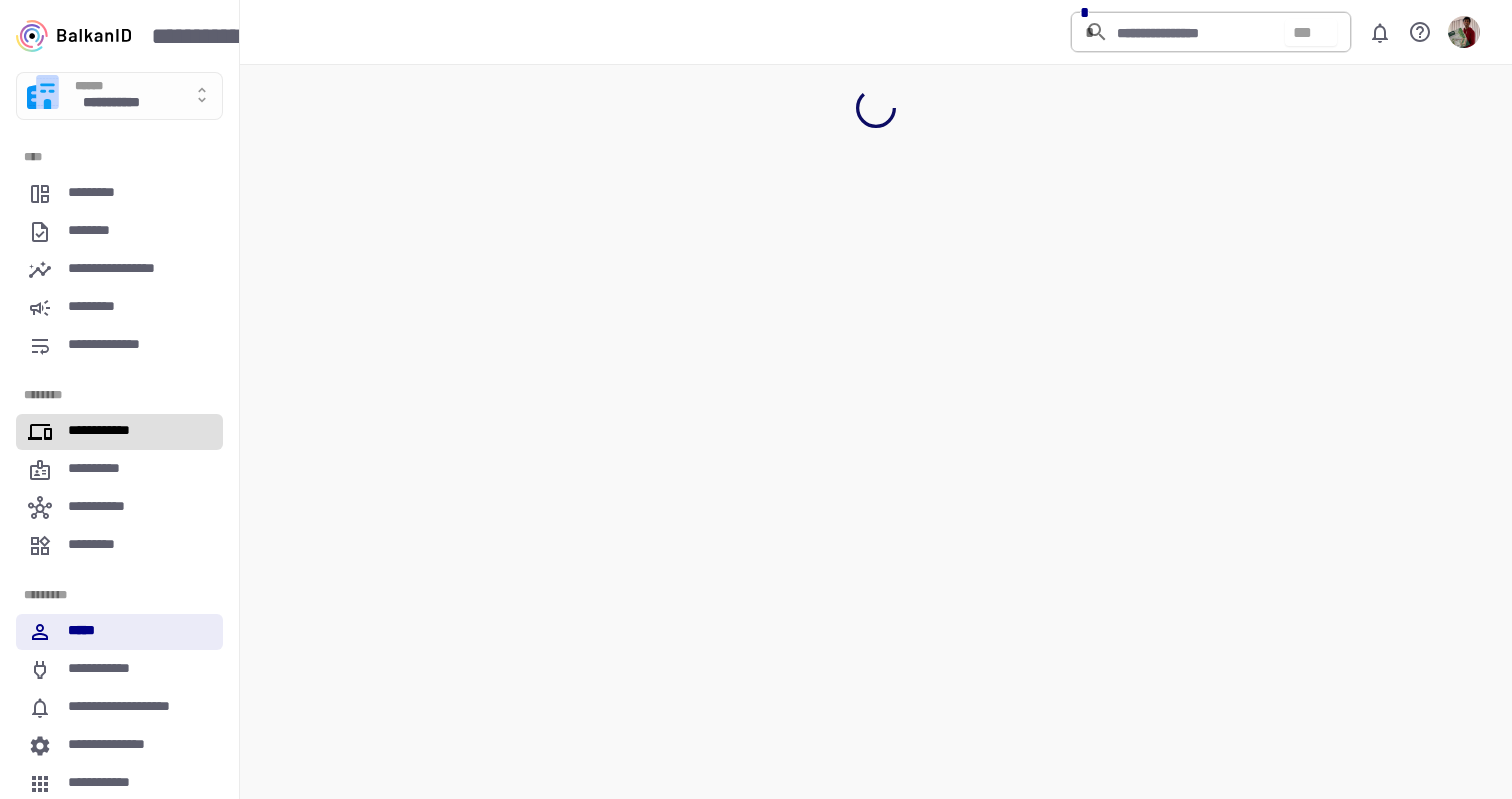 click on "**********" at bounding box center [107, 432] 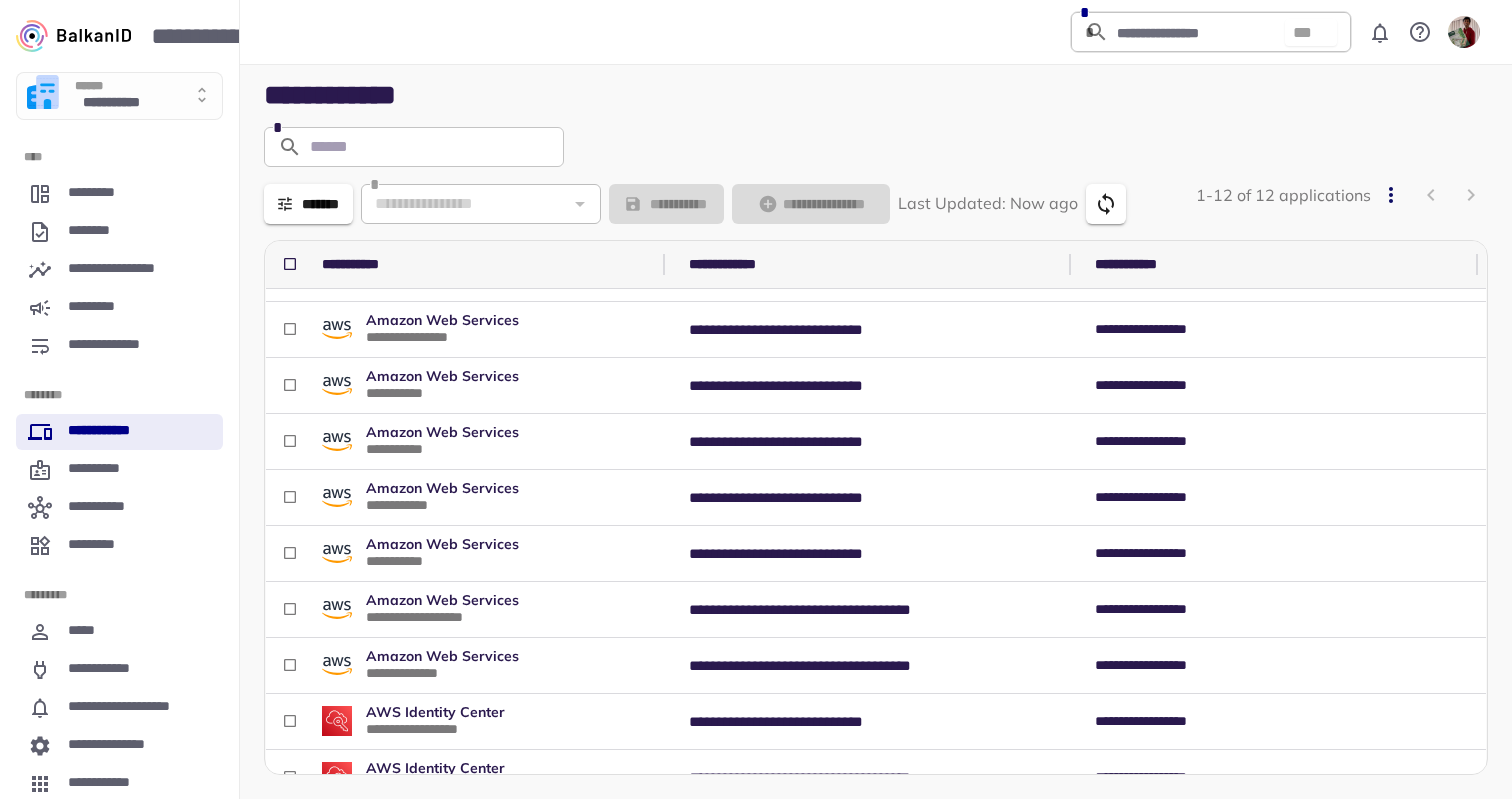 scroll, scrollTop: 56, scrollLeft: 0, axis: vertical 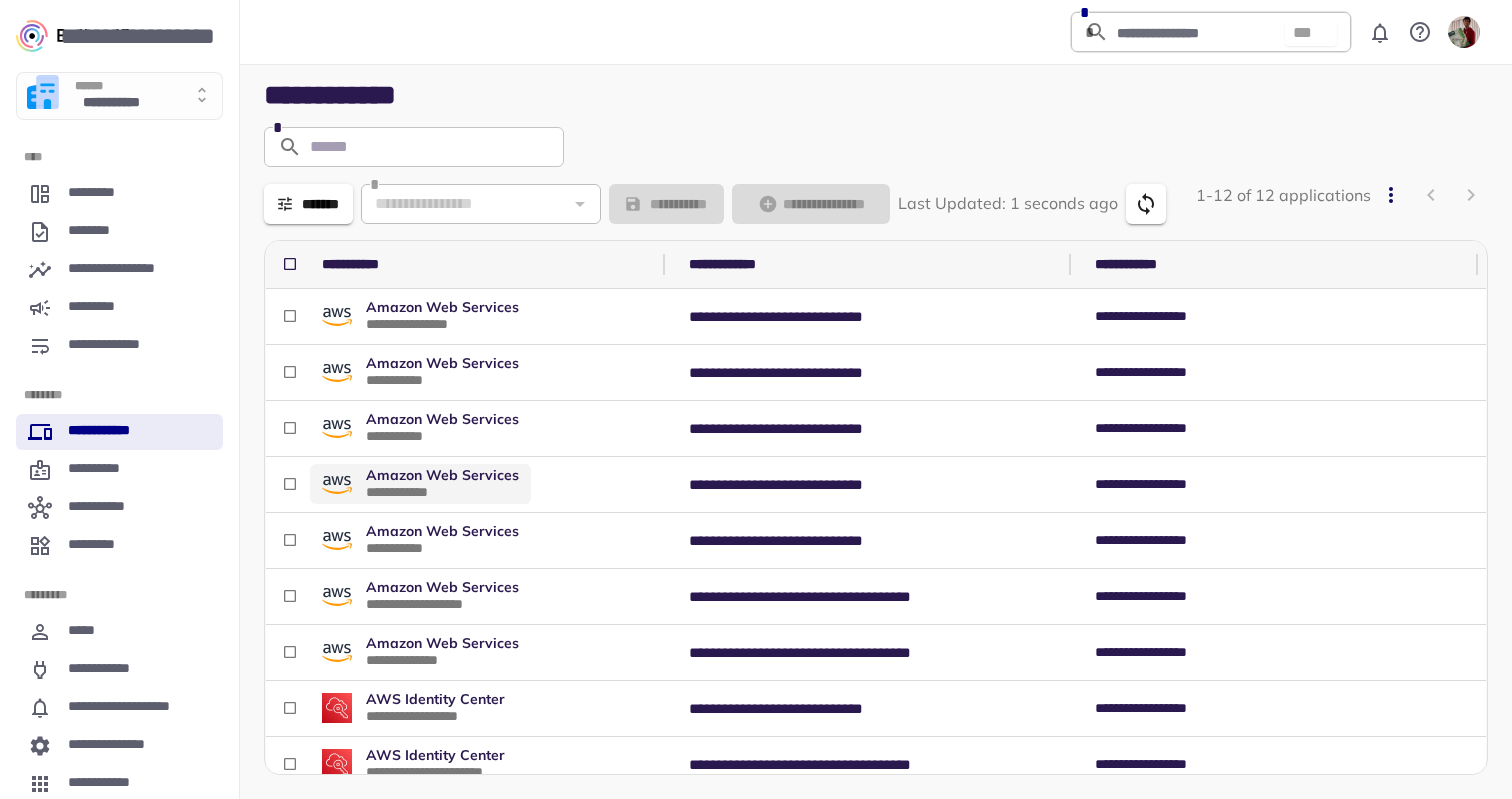 click on "**********" at bounding box center [441, 492] 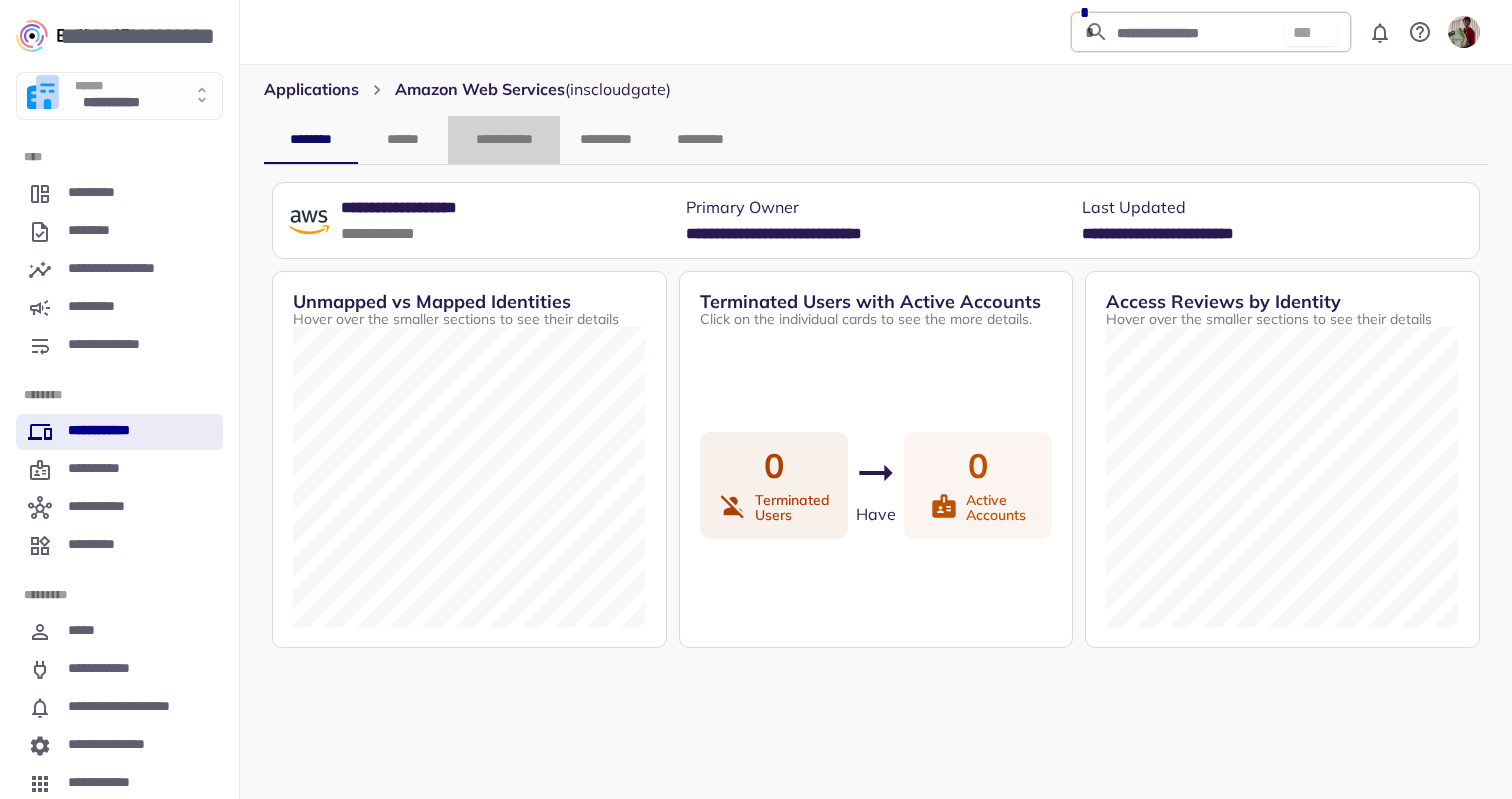 click on "**********" at bounding box center [504, 140] 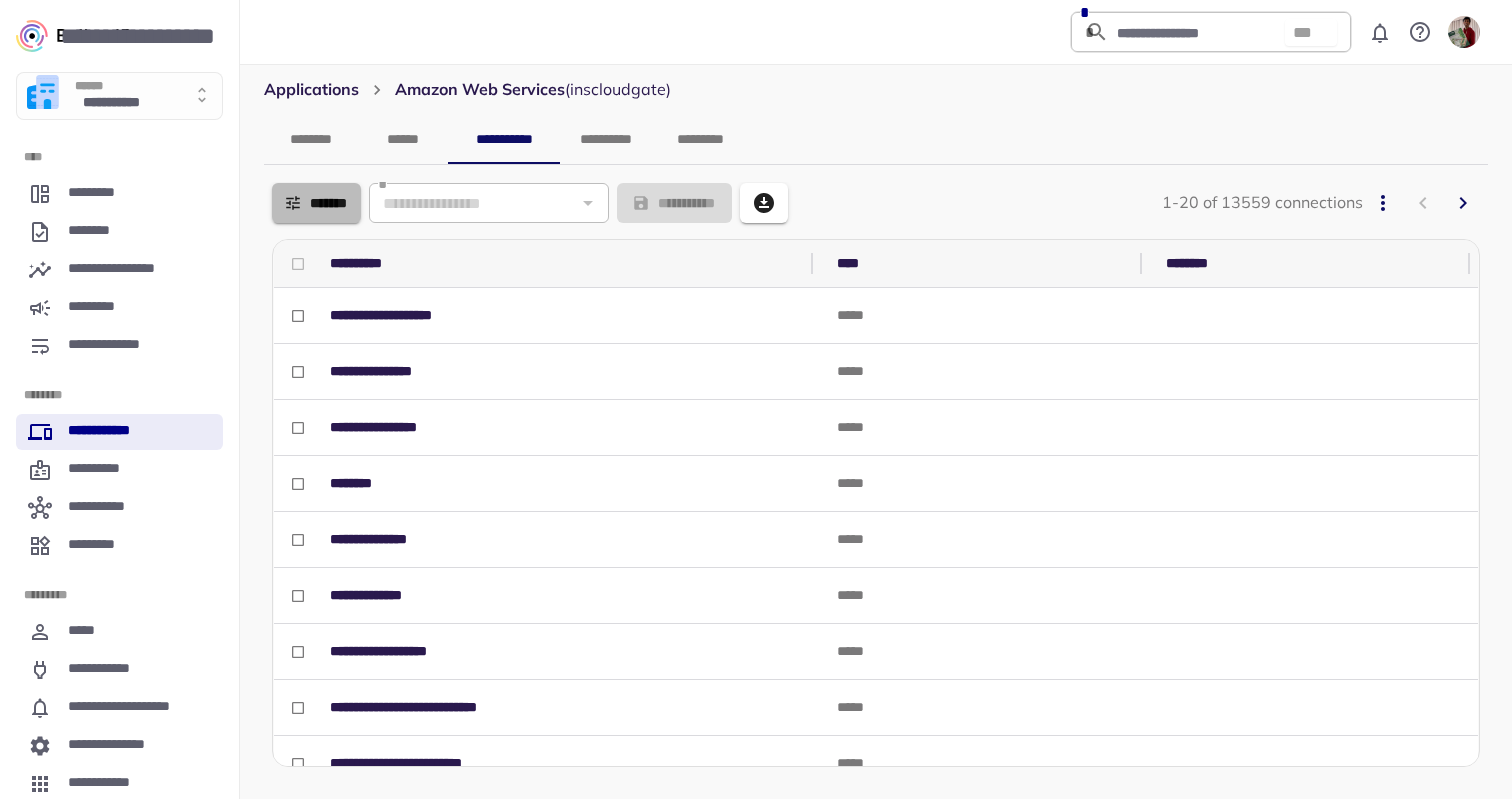 click on "*******" at bounding box center [316, 203] 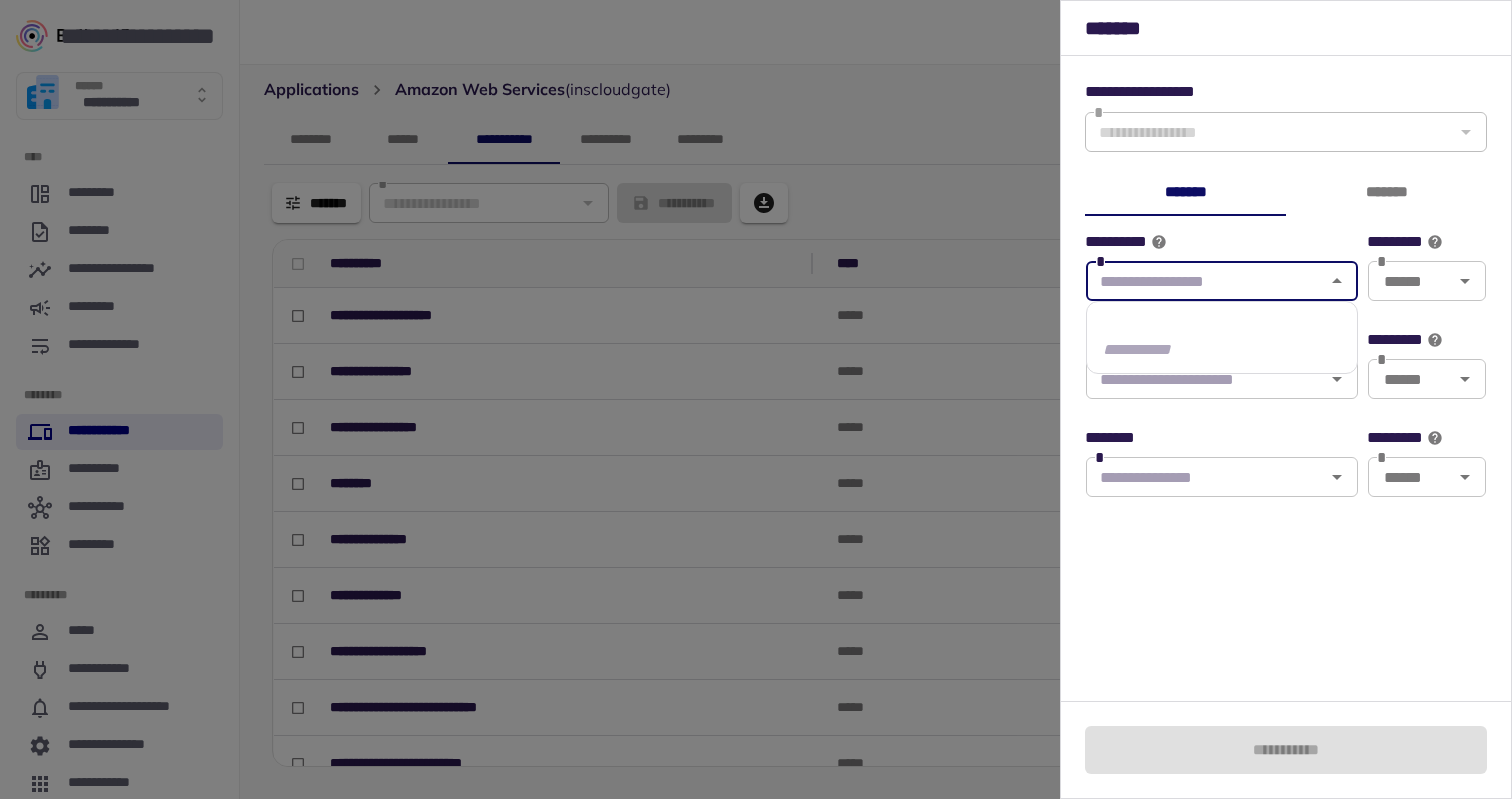 click at bounding box center (1205, 281) 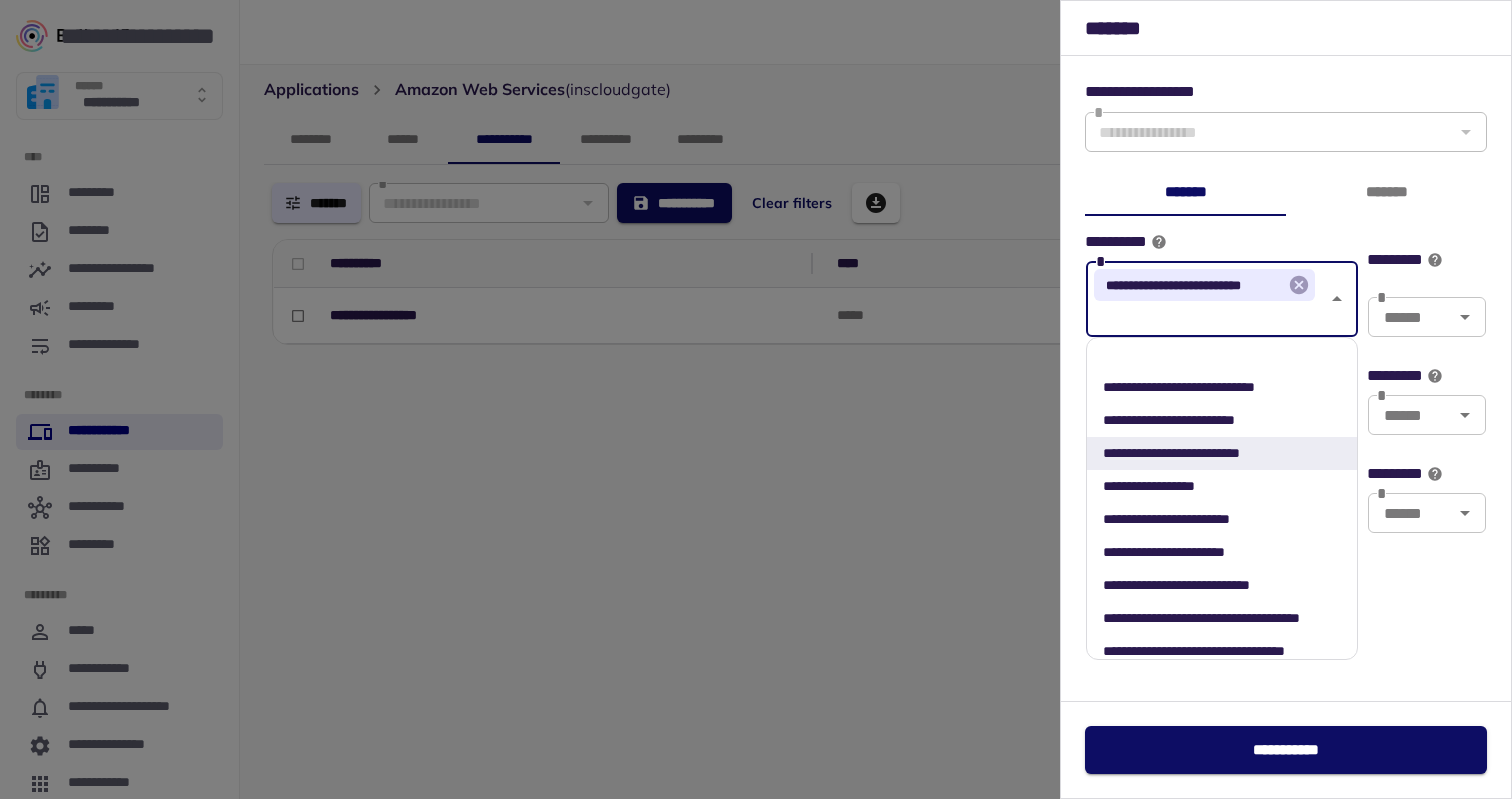 click 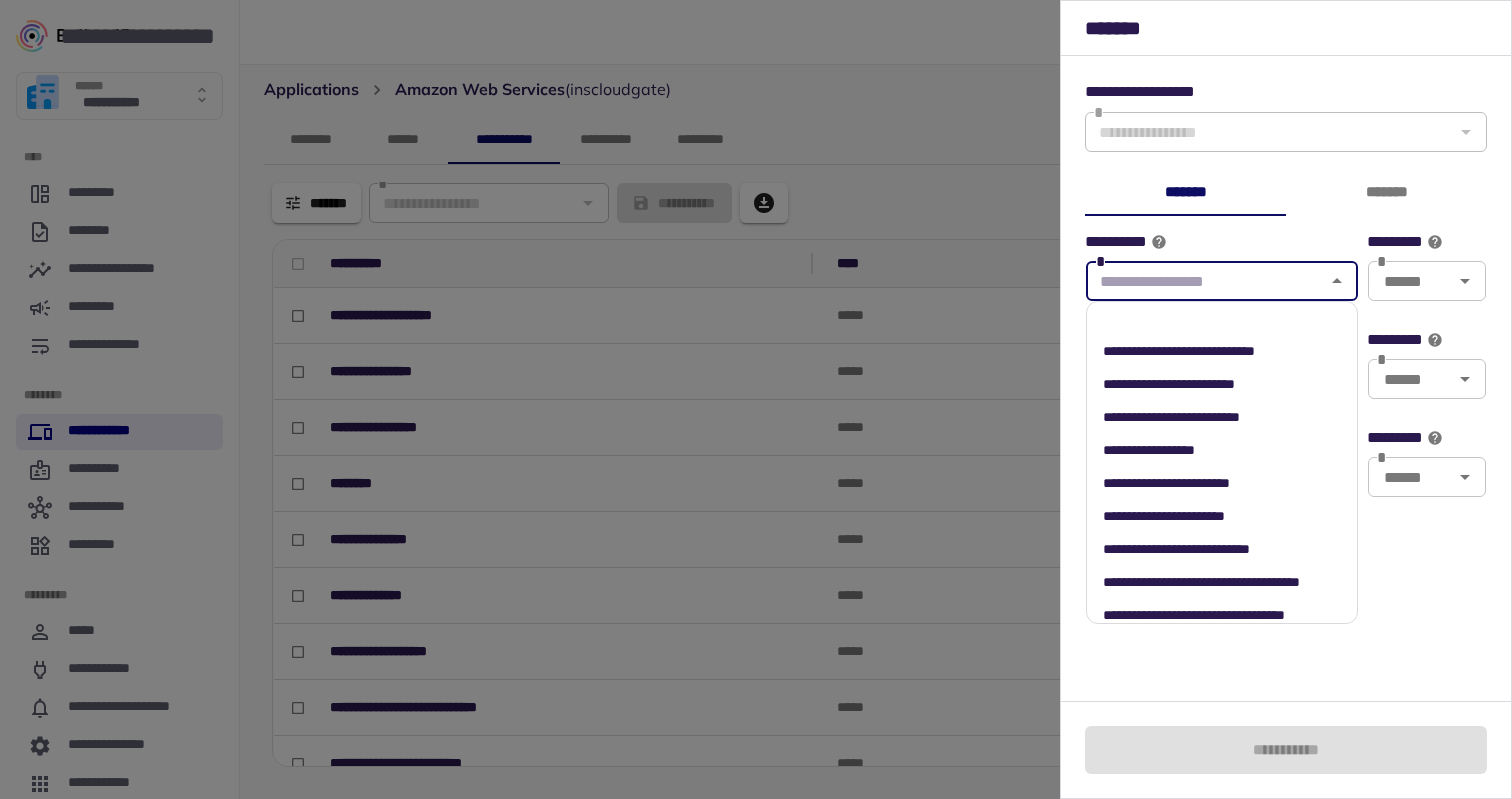 click on "**********" at bounding box center (1222, 242) 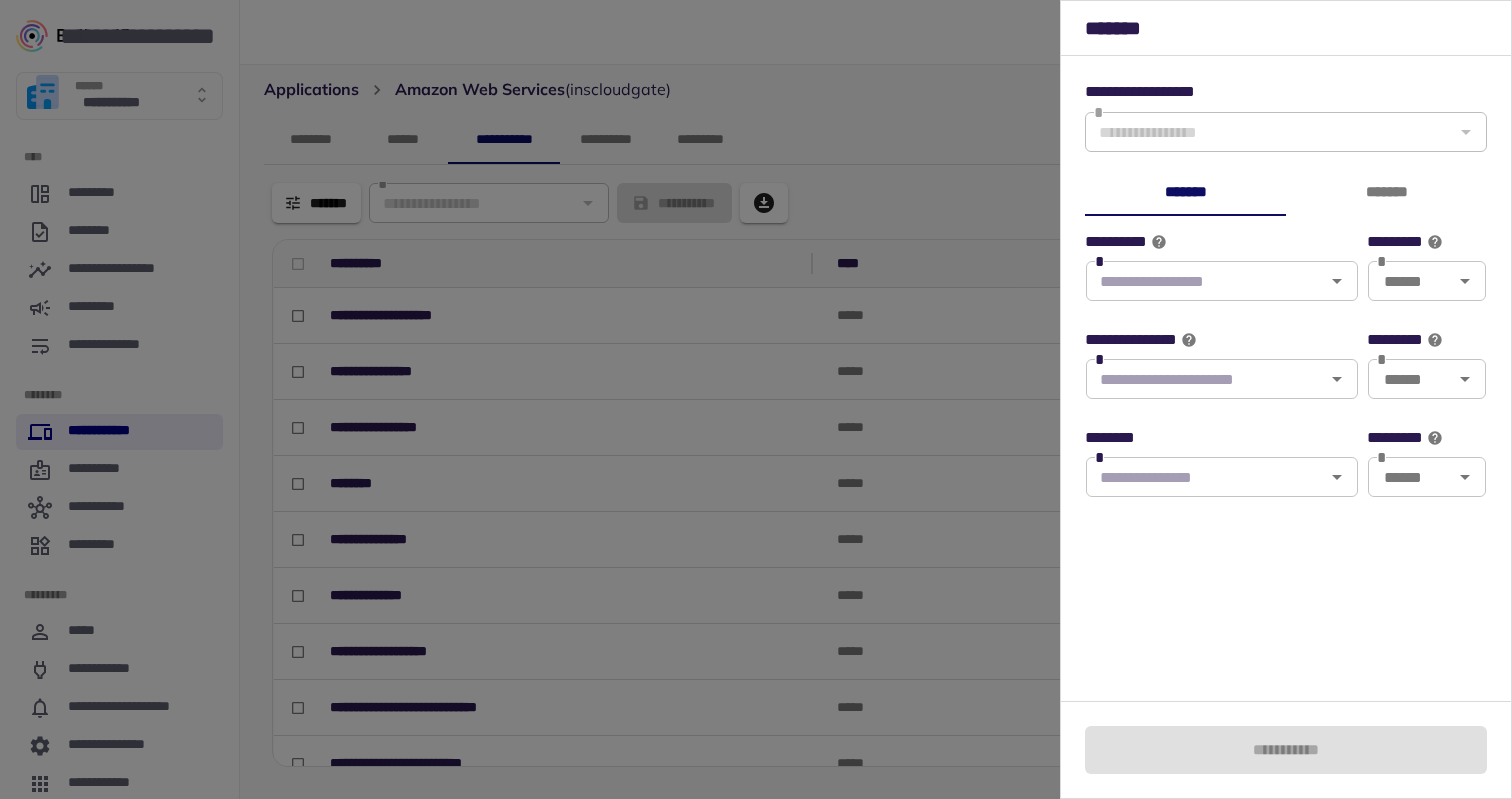 click on "*" at bounding box center (1222, 379) 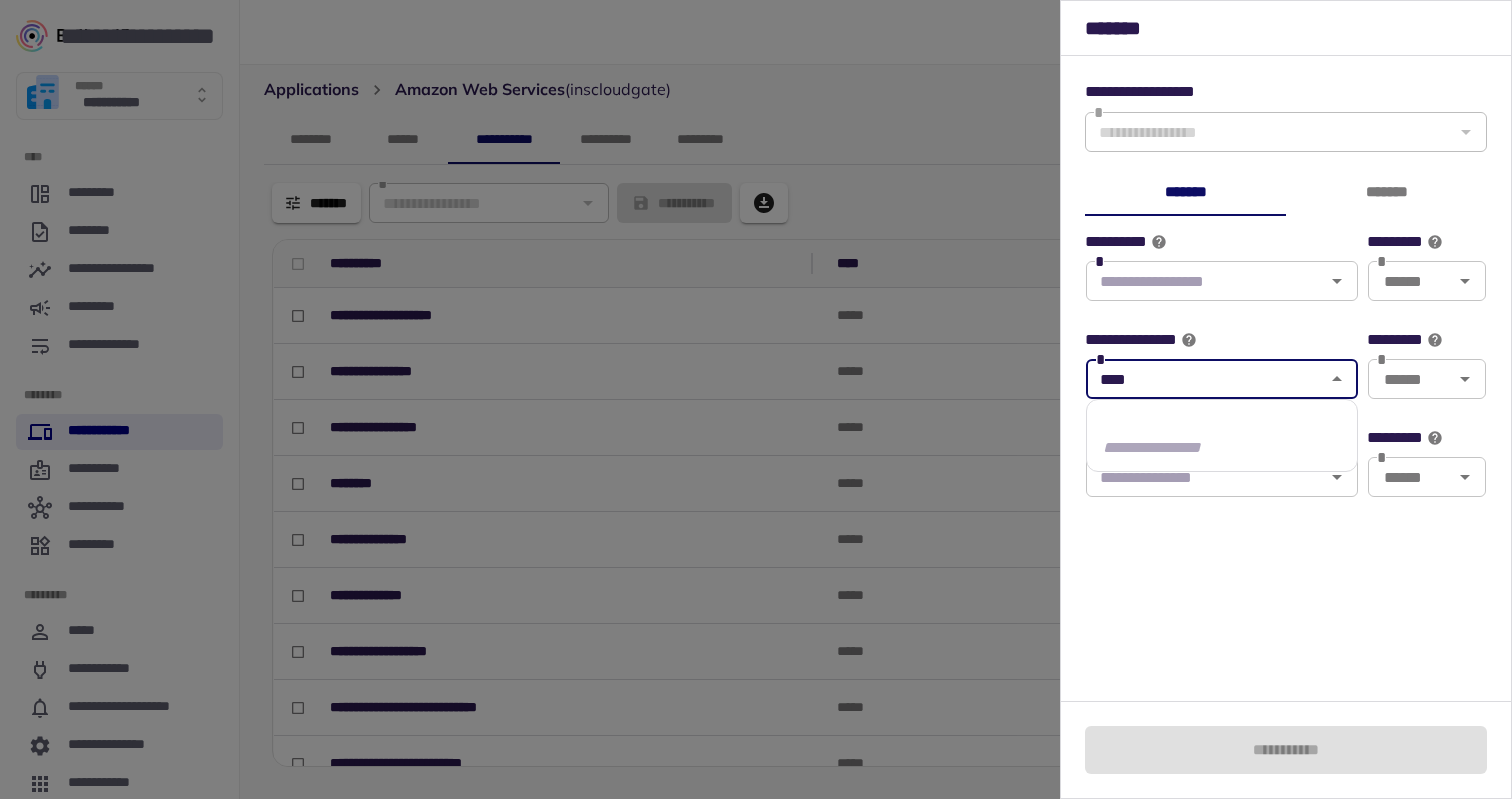 type on "****" 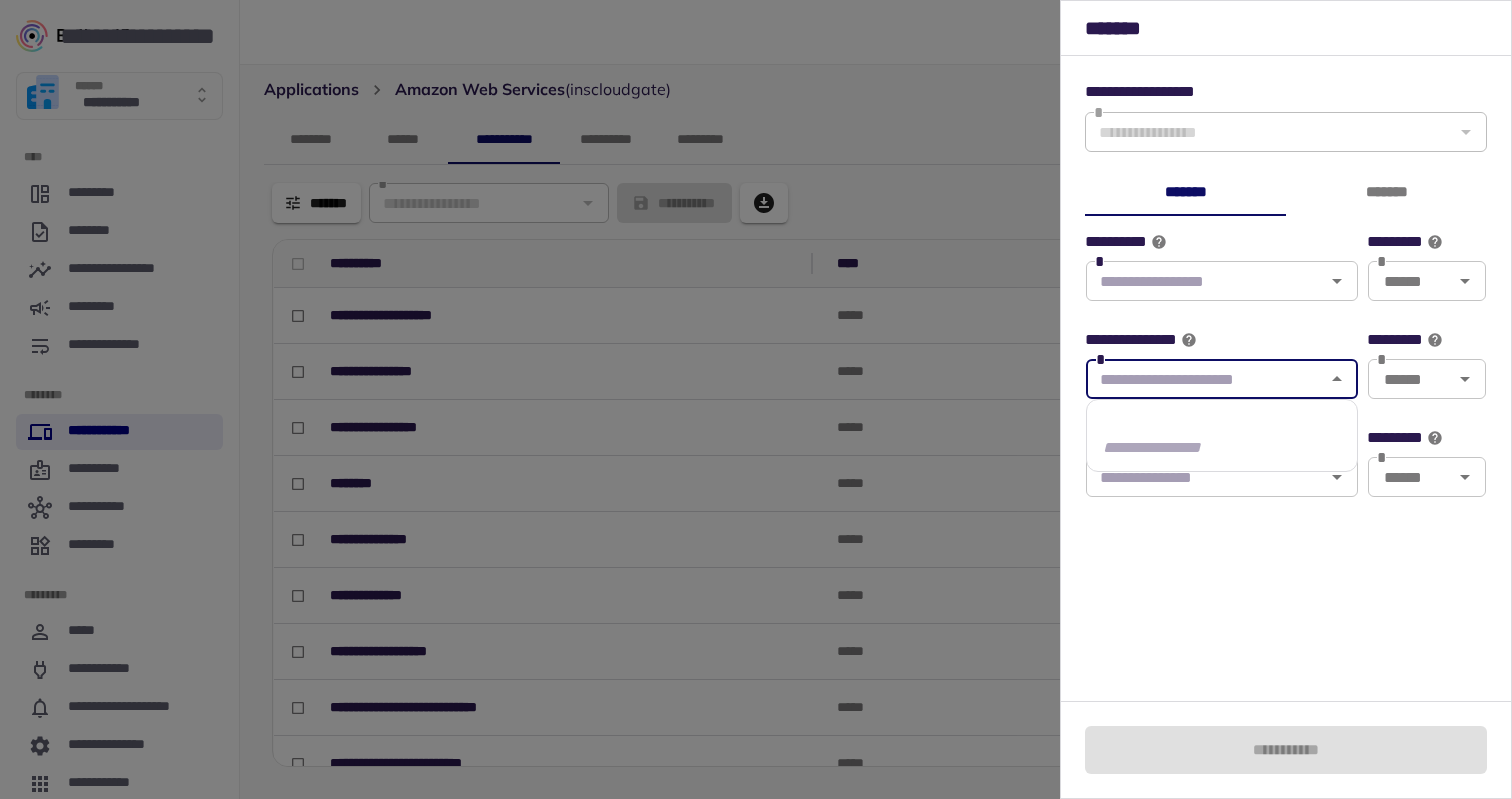 click on "**********" at bounding box center (1286, 378) 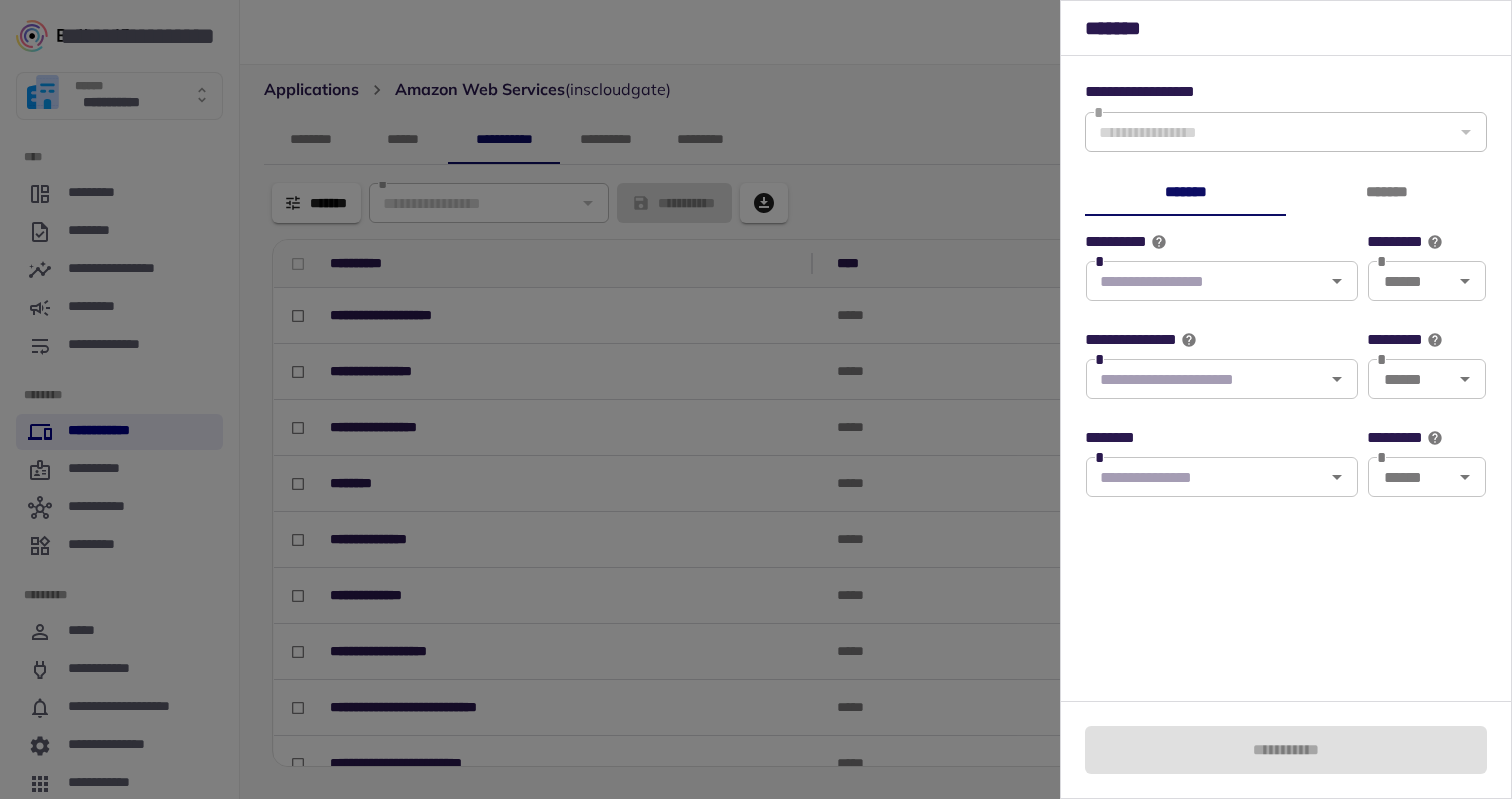 click at bounding box center (756, 399) 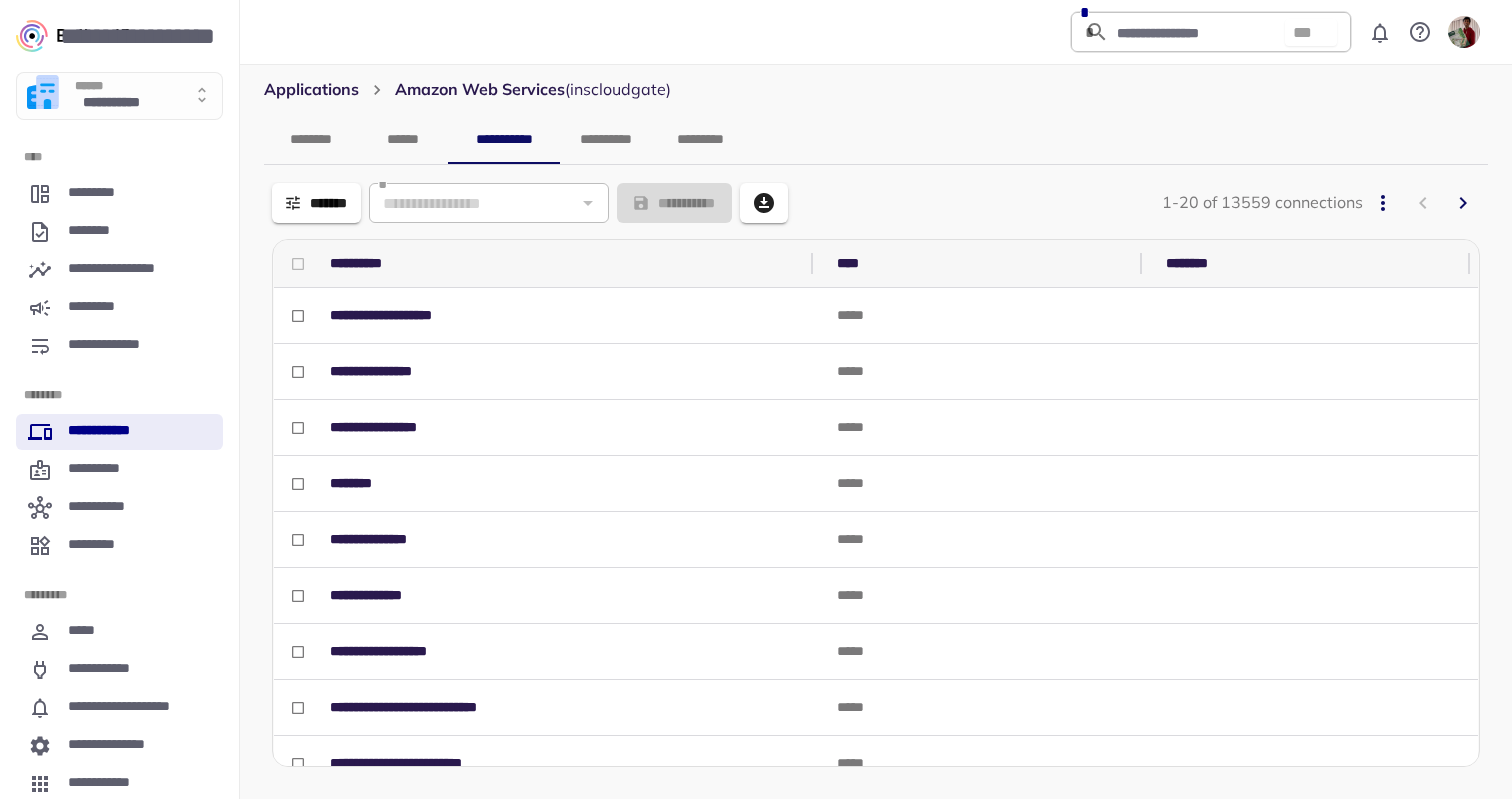 click on "**********" at bounding box center [605, 140] 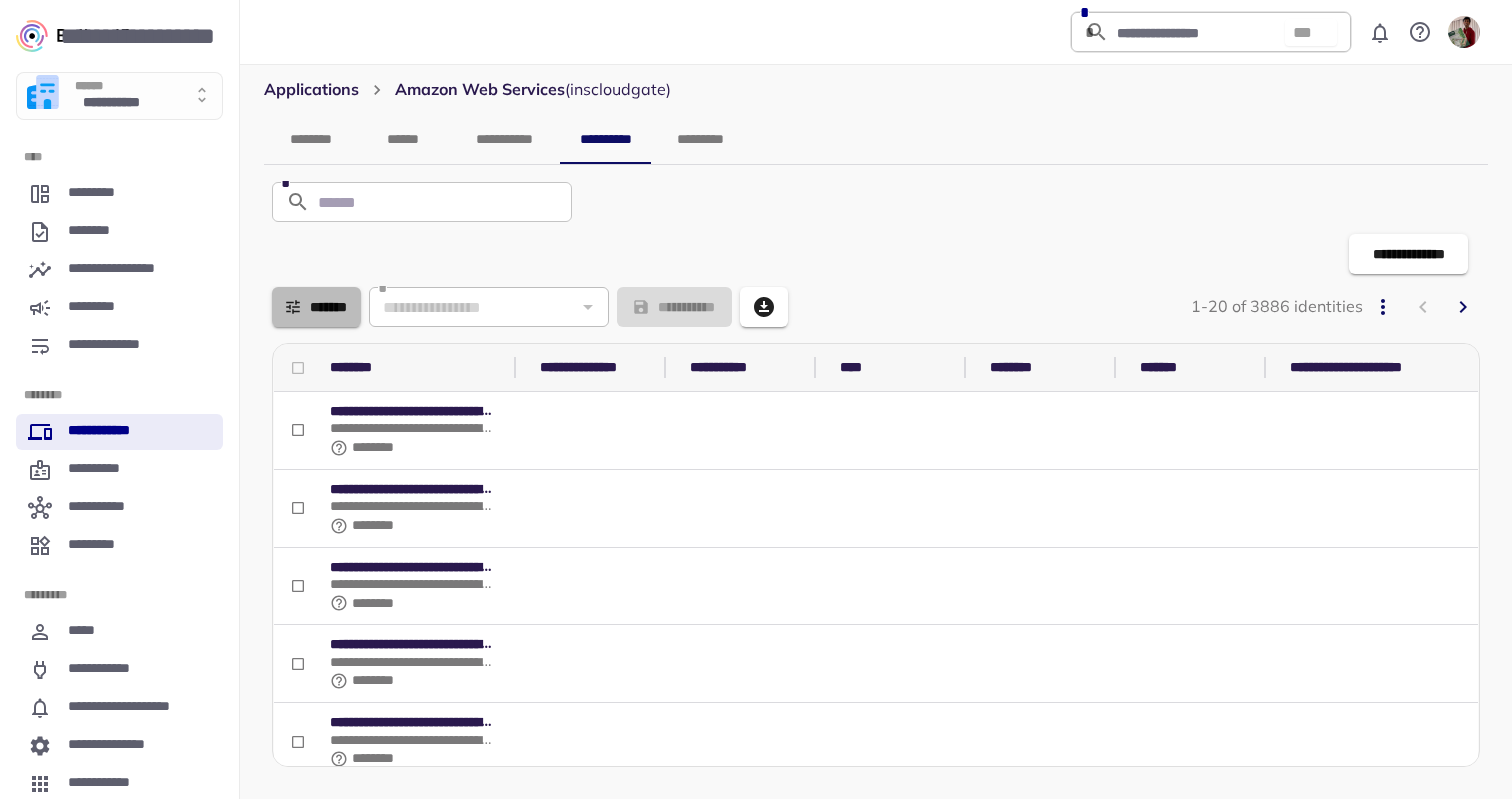 click on "*******" at bounding box center [316, 307] 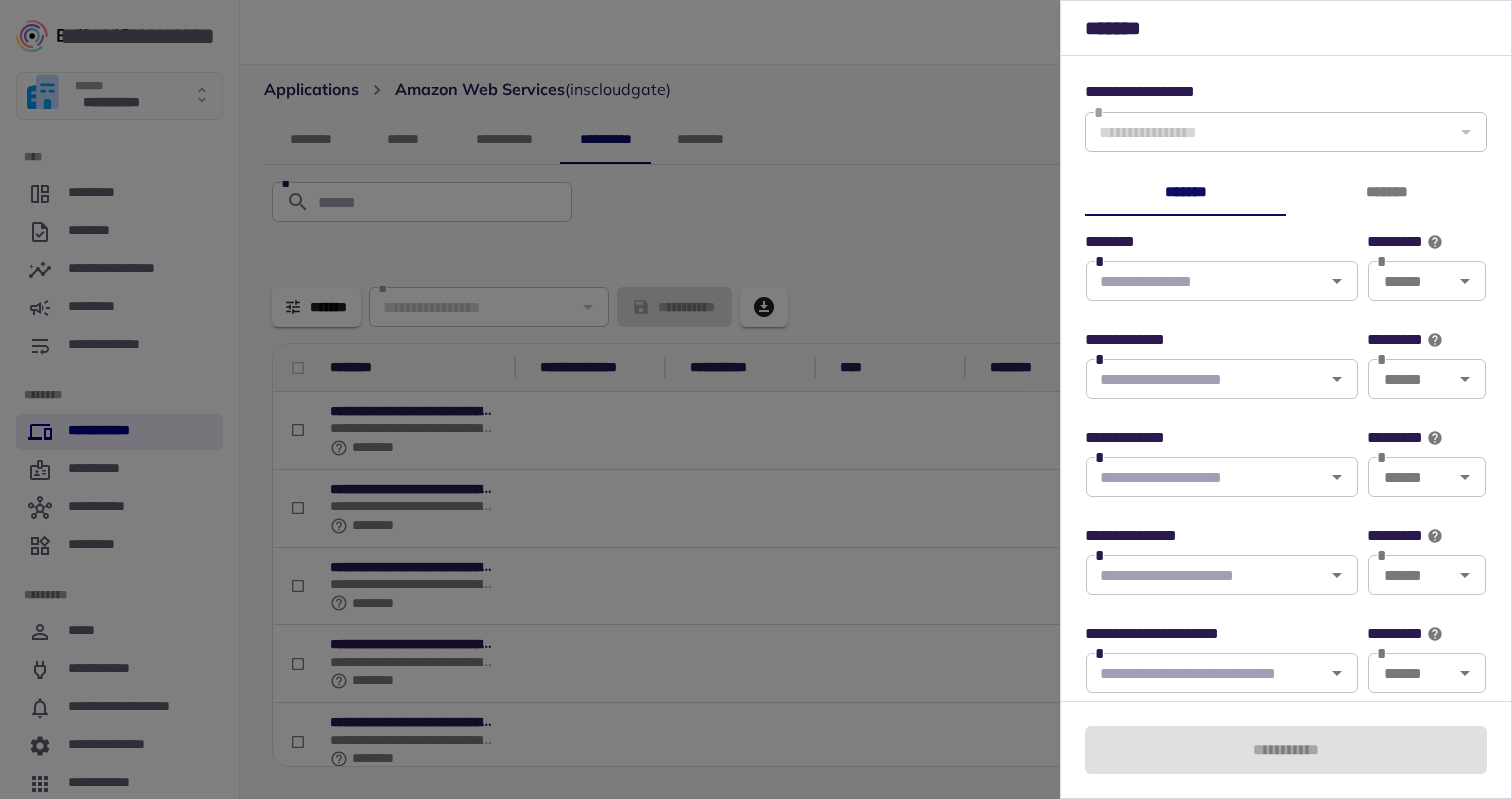 click at bounding box center [1205, 379] 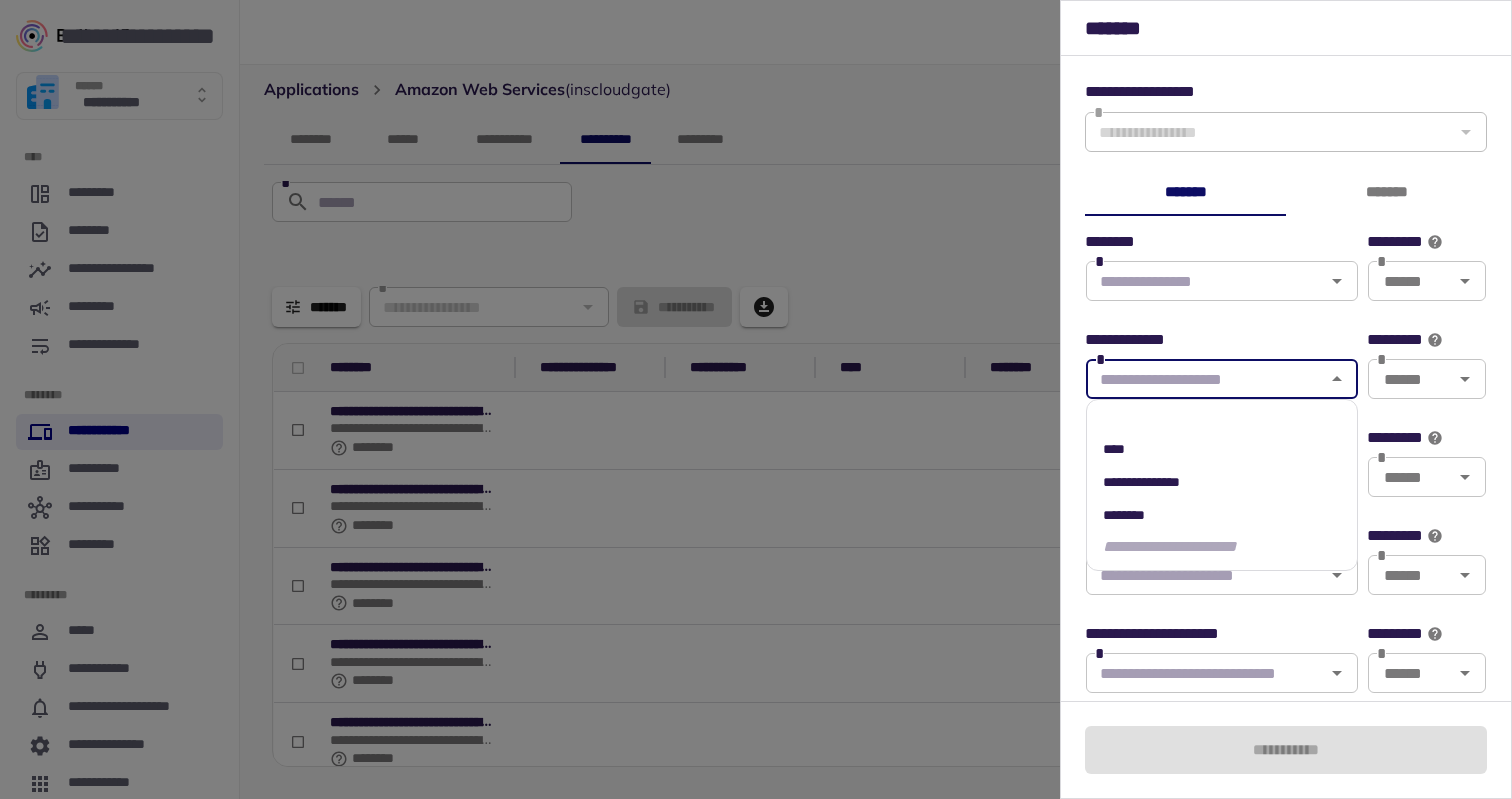 click on "**********" at bounding box center (1286, 761) 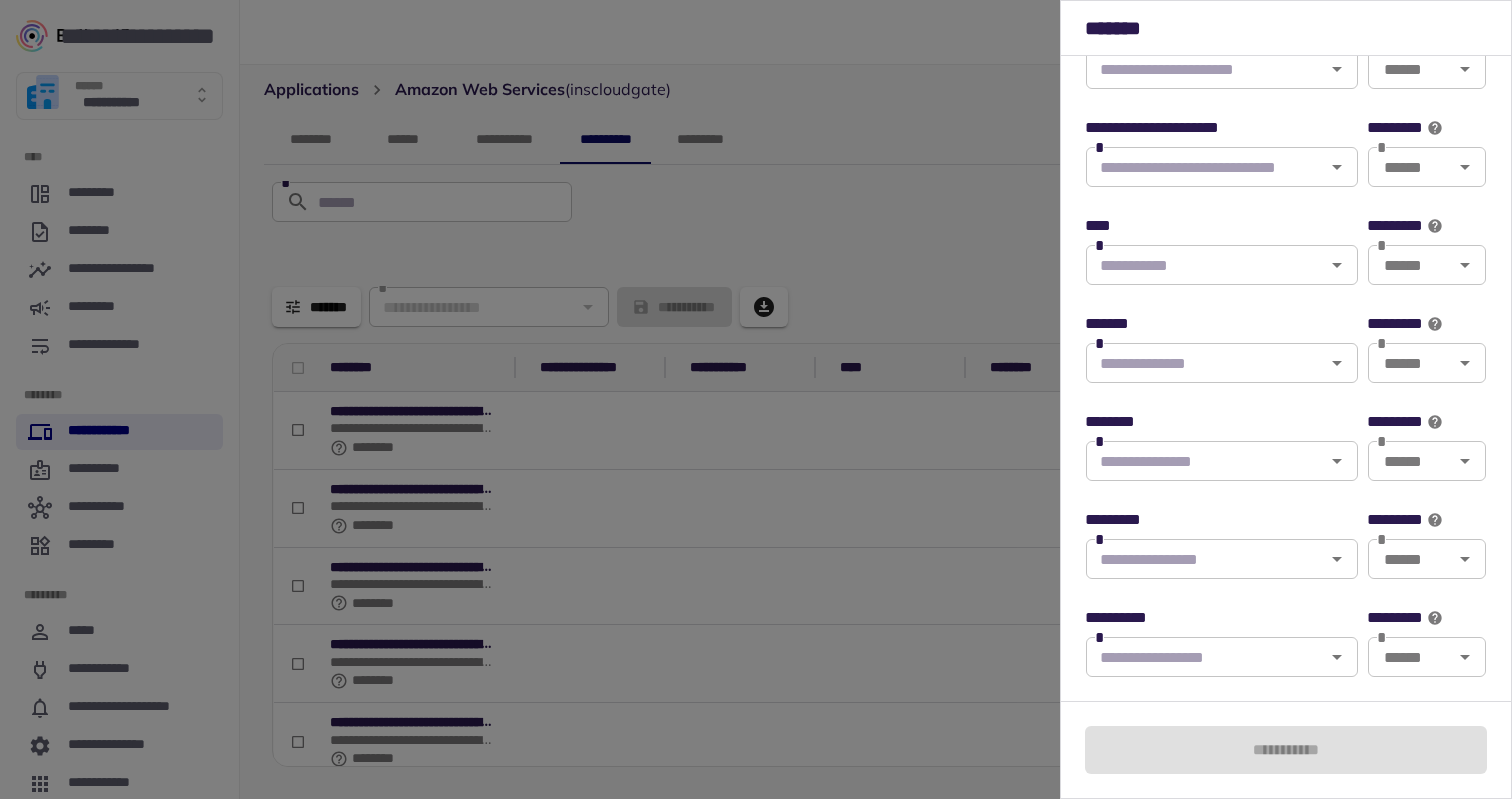 scroll, scrollTop: 613, scrollLeft: 0, axis: vertical 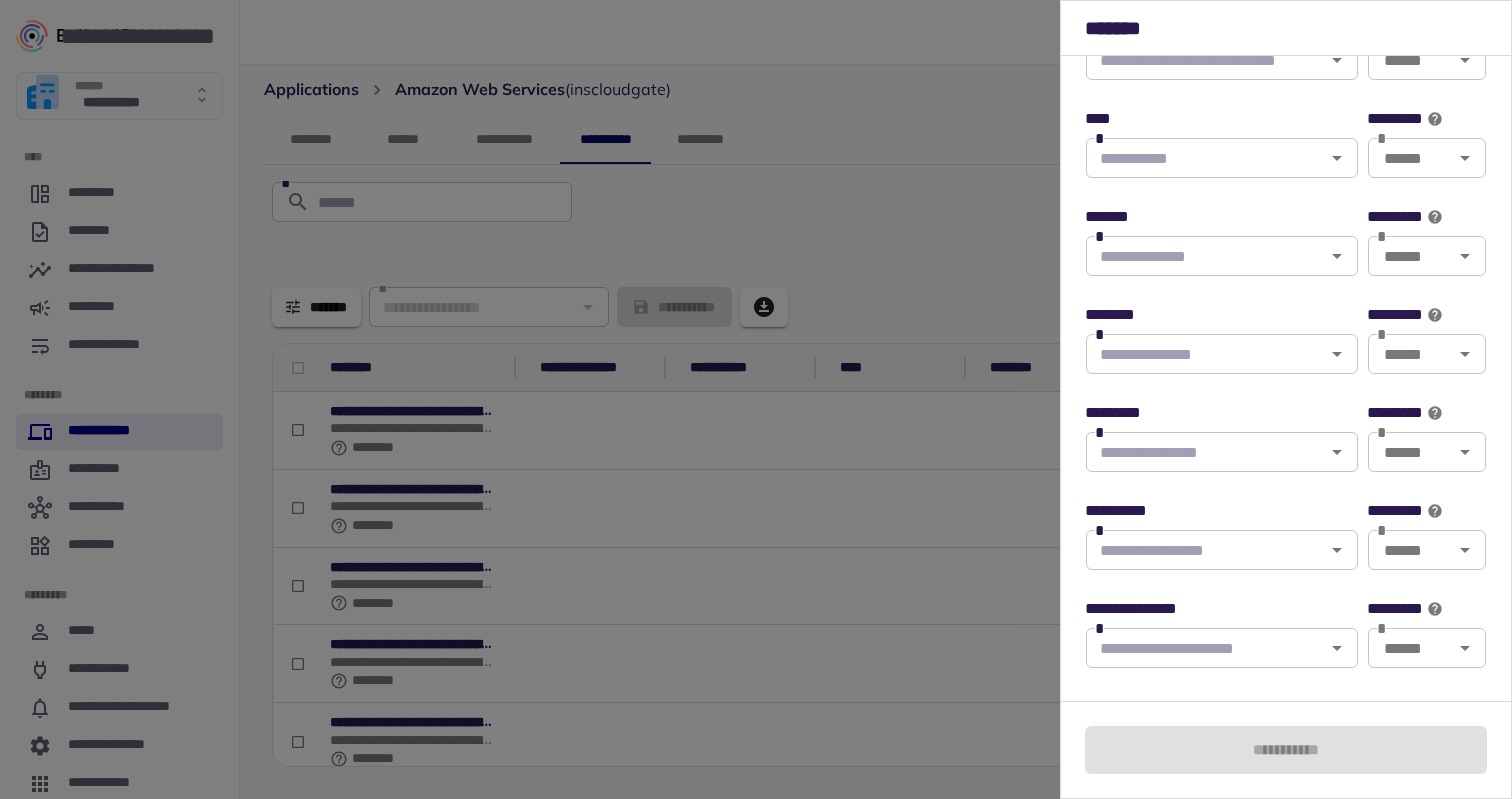 click at bounding box center (756, 399) 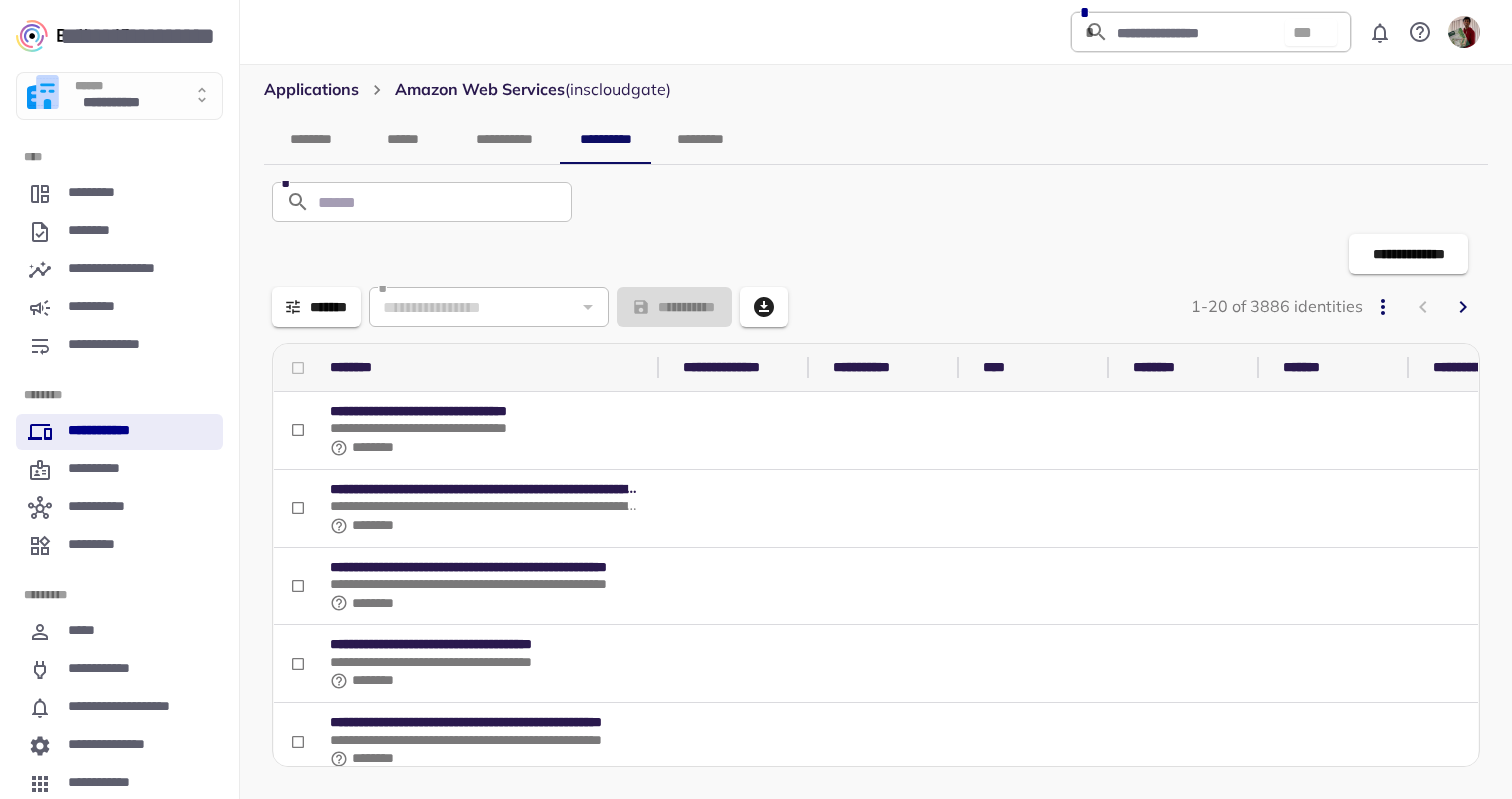 drag, startPoint x: 509, startPoint y: 362, endPoint x: 658, endPoint y: 355, distance: 149.16434 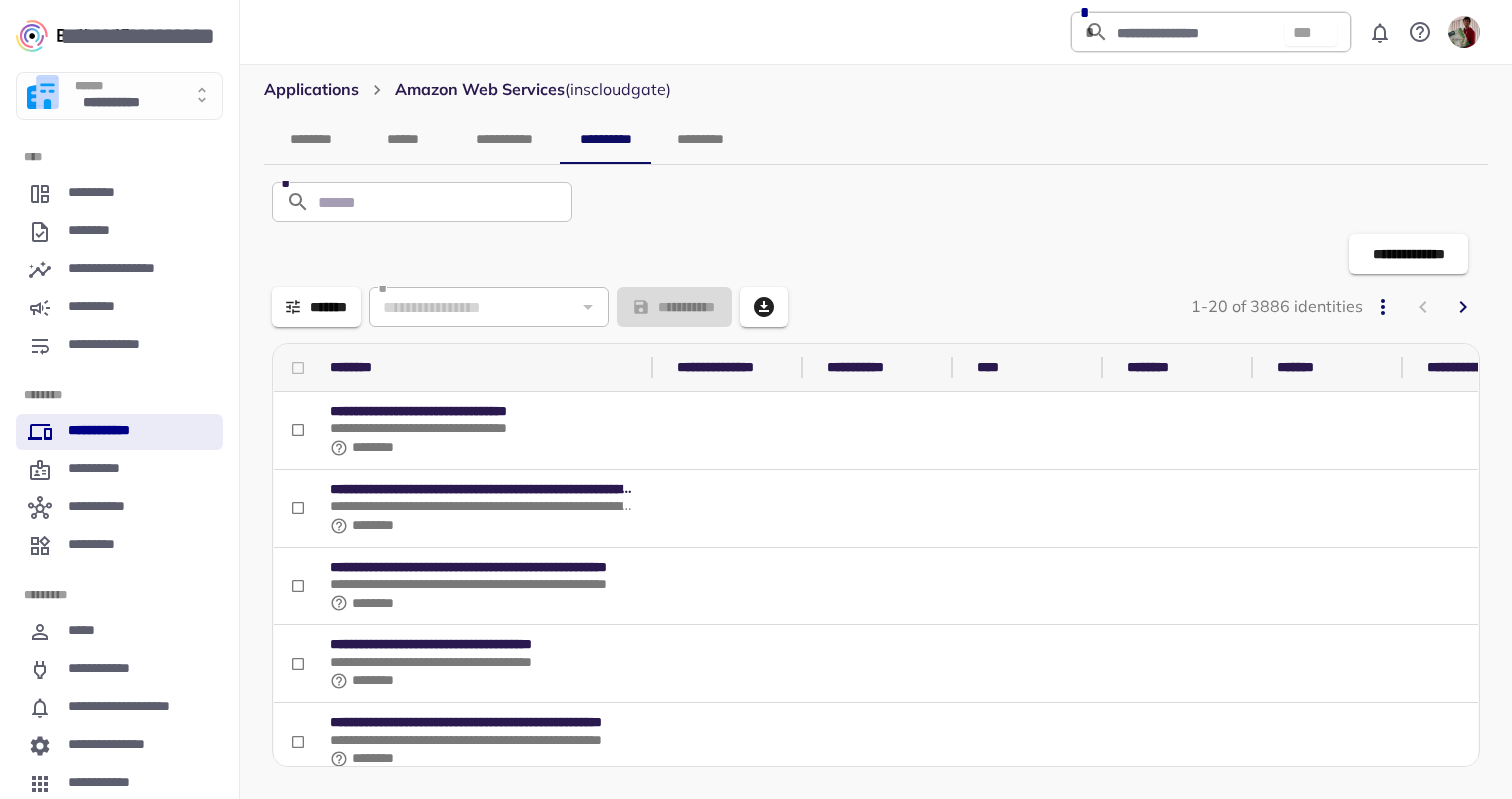 drag, startPoint x: 659, startPoint y: 359, endPoint x: 812, endPoint y: 358, distance: 153.00327 